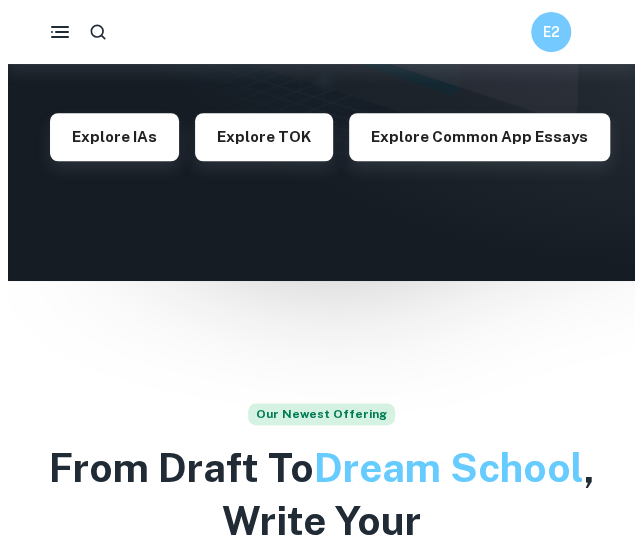 scroll, scrollTop: 352, scrollLeft: 0, axis: vertical 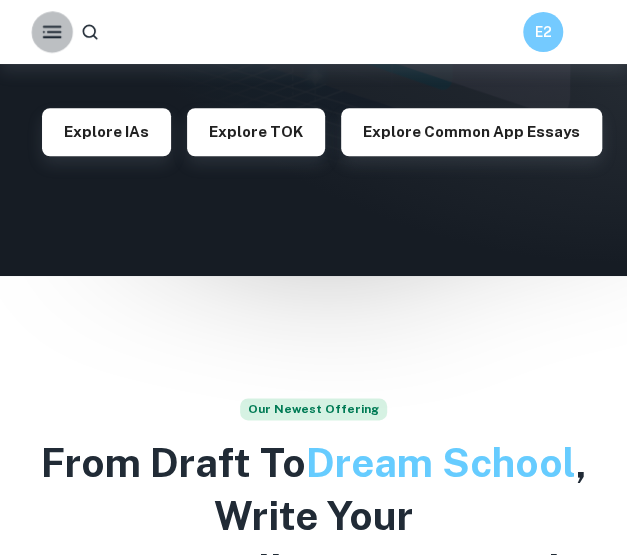 click 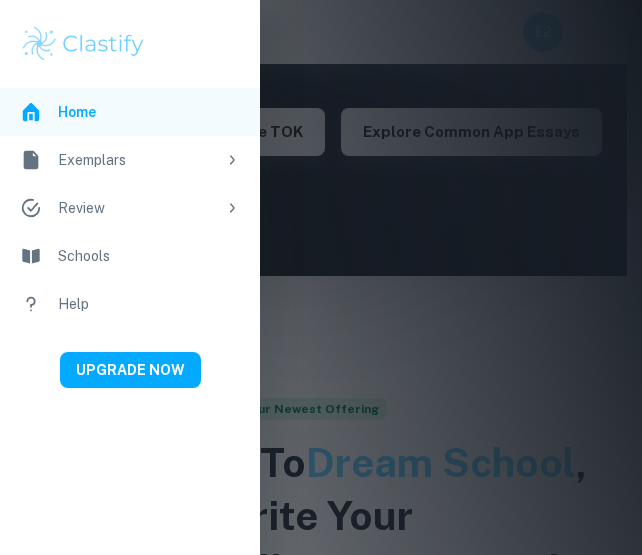click on "Exemplars" at bounding box center [137, 160] 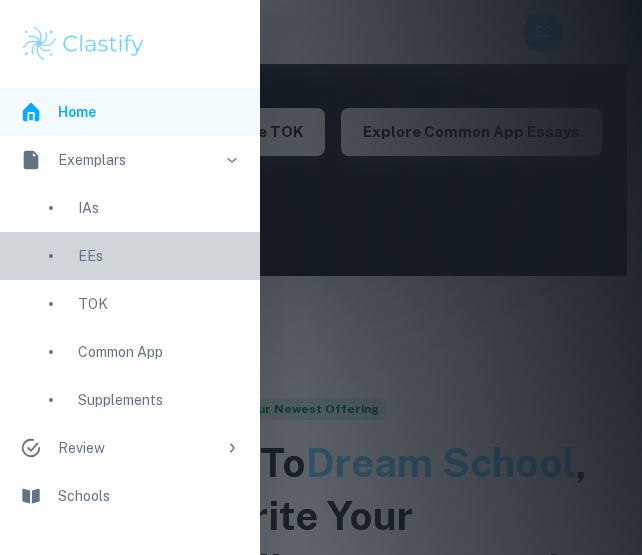click on "EEs" at bounding box center [130, 256] 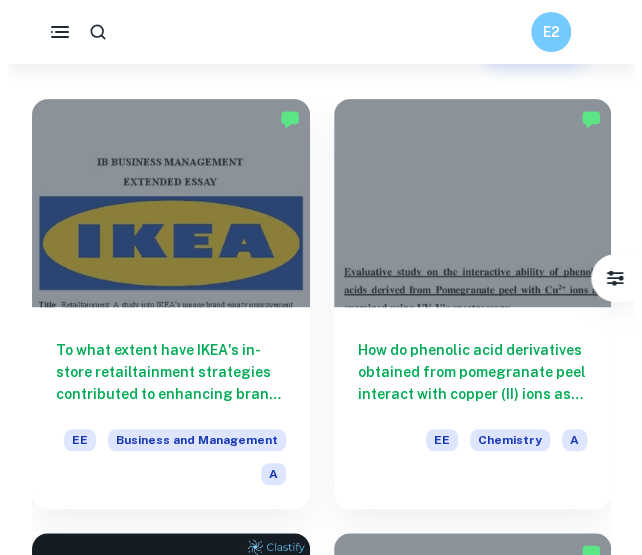 scroll, scrollTop: 0, scrollLeft: 0, axis: both 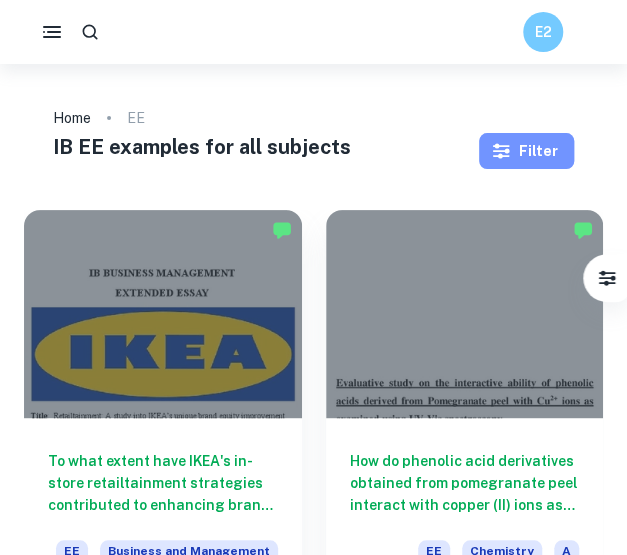 click on "Filter" at bounding box center (526, 151) 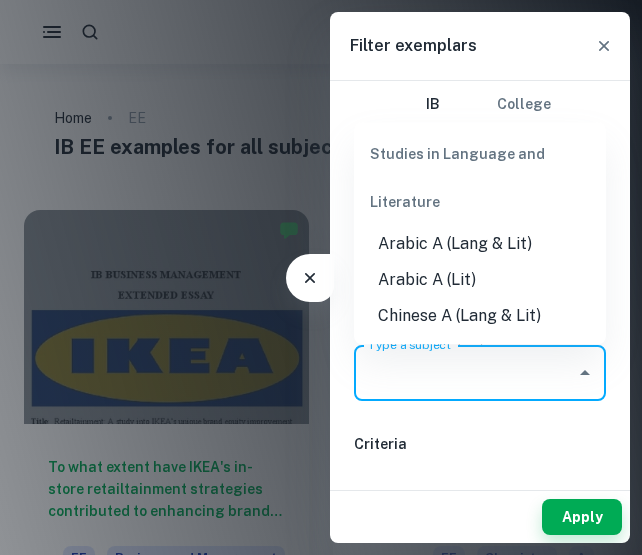 click on "Type a subject" at bounding box center [465, 373] 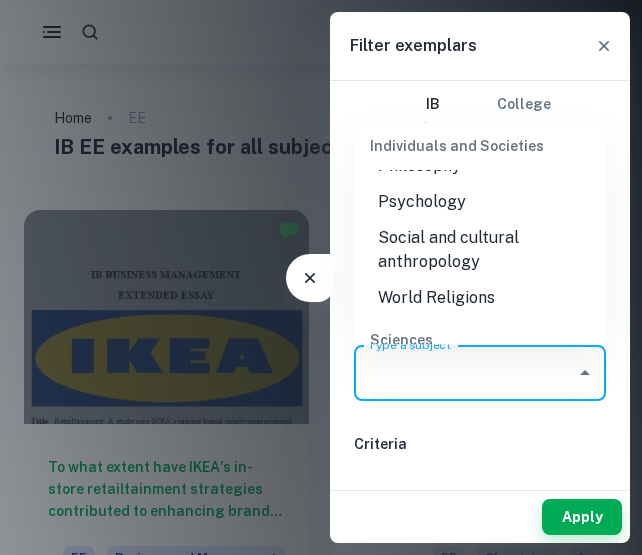 scroll, scrollTop: 2081, scrollLeft: 0, axis: vertical 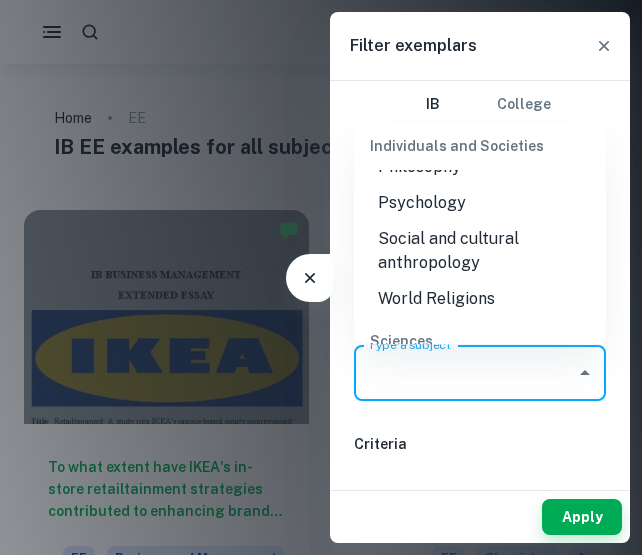 click on "Psychology" at bounding box center (480, 203) 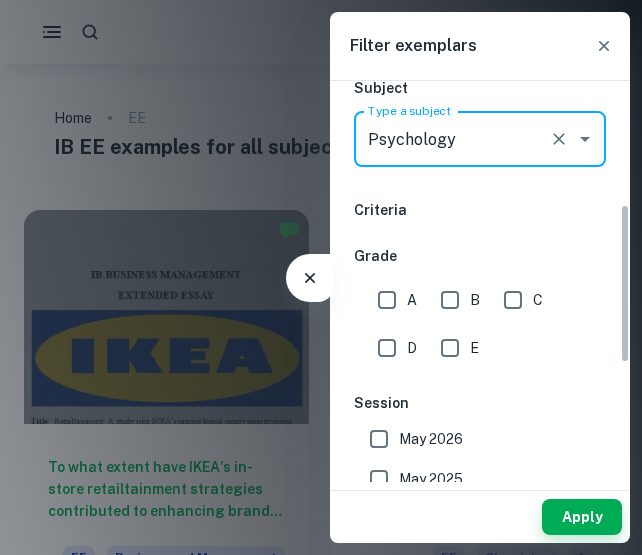 scroll, scrollTop: 314, scrollLeft: 0, axis: vertical 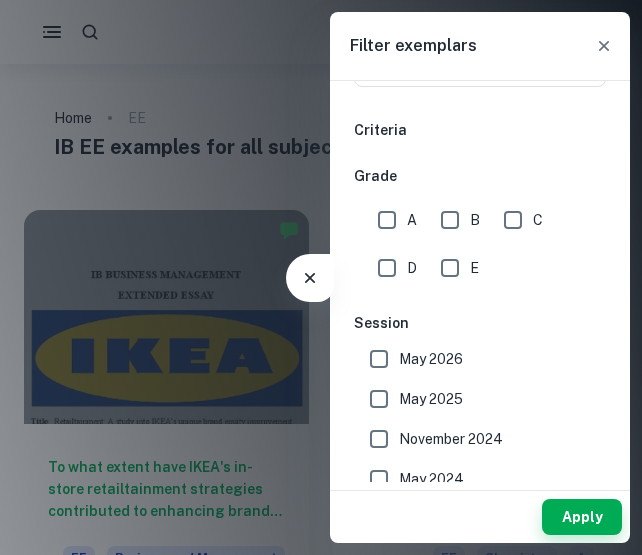 click on "A" at bounding box center (392, 220) 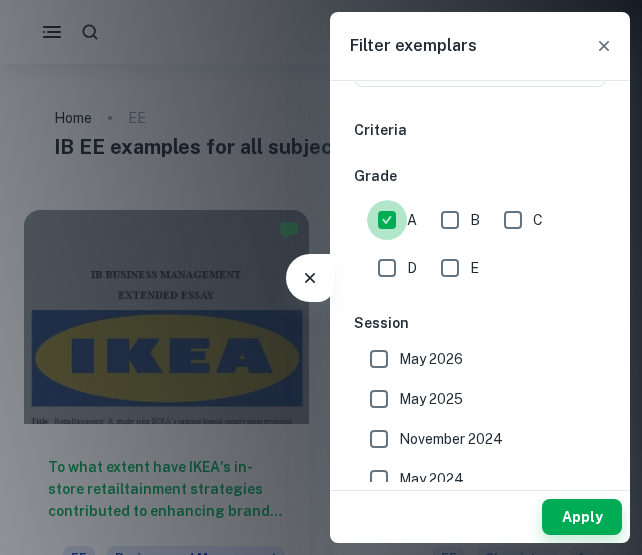 click on "A" at bounding box center [387, 220] 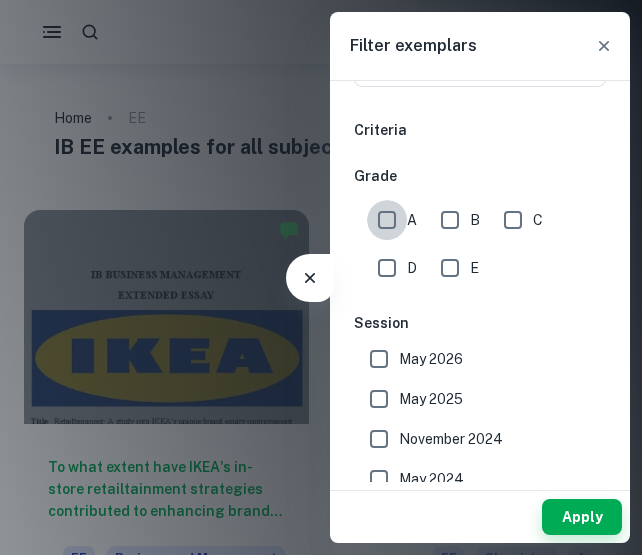 click on "A" at bounding box center [387, 220] 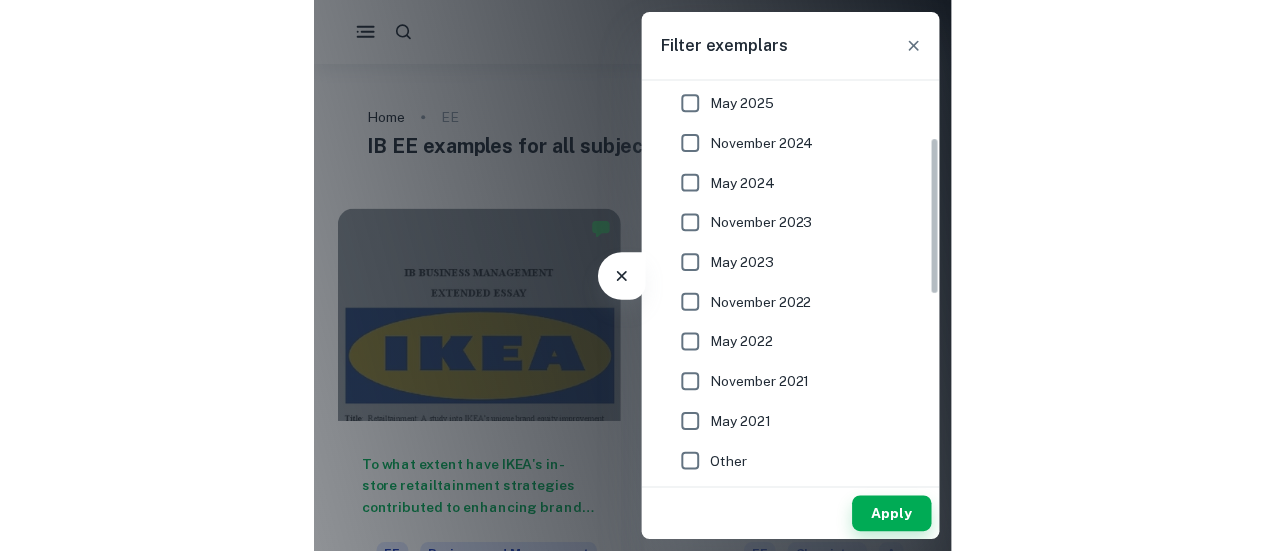 scroll, scrollTop: 0, scrollLeft: 0, axis: both 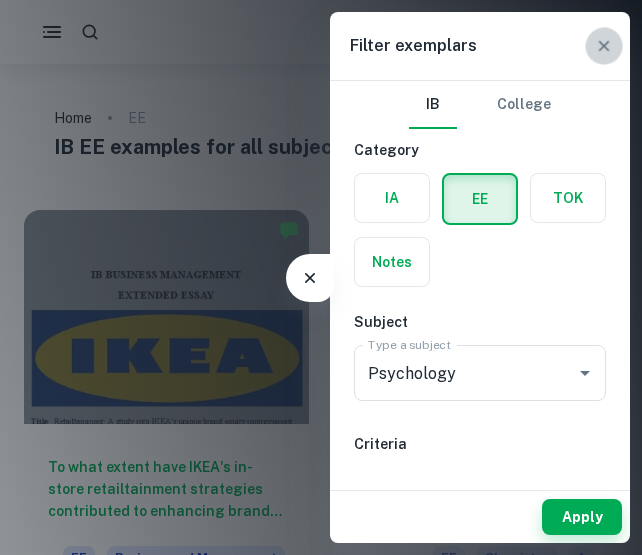 click 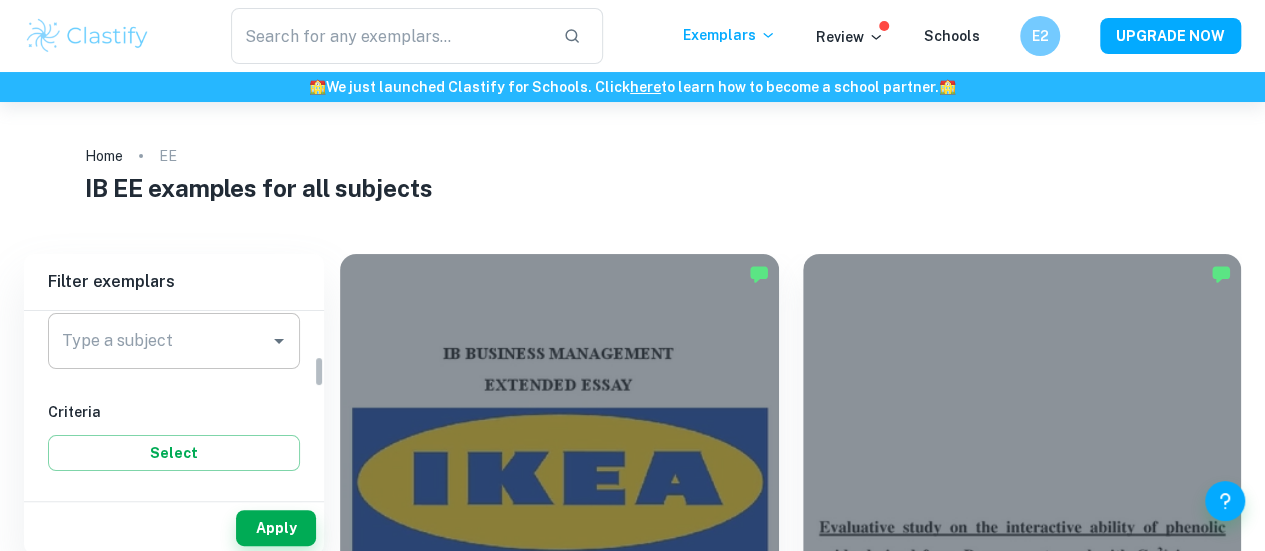 scroll, scrollTop: 261, scrollLeft: 0, axis: vertical 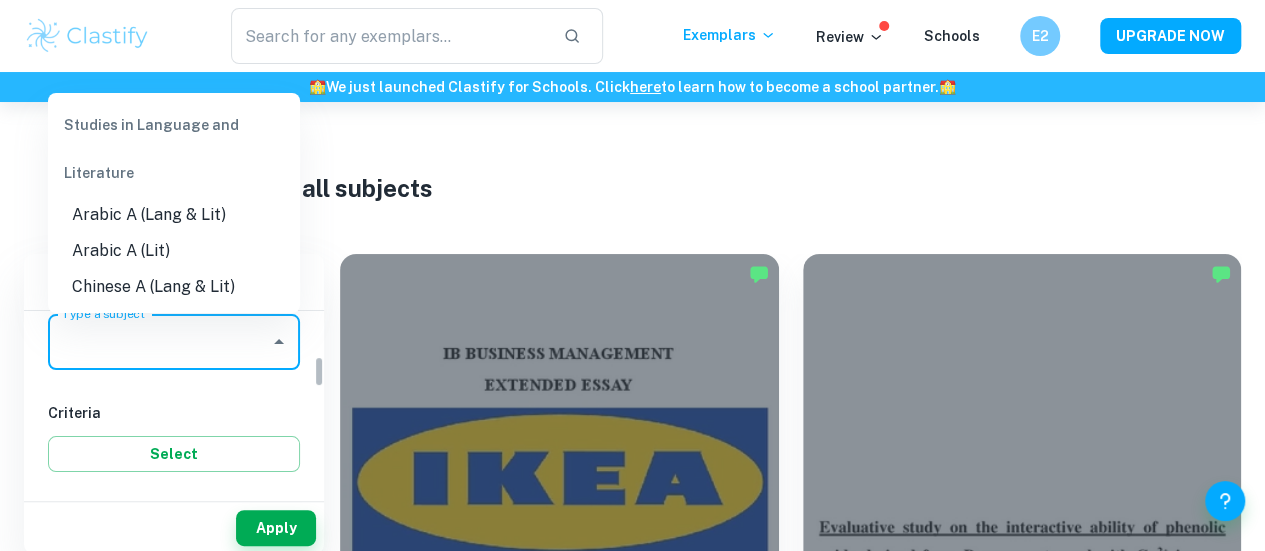 click on "Type a subject" at bounding box center (159, 342) 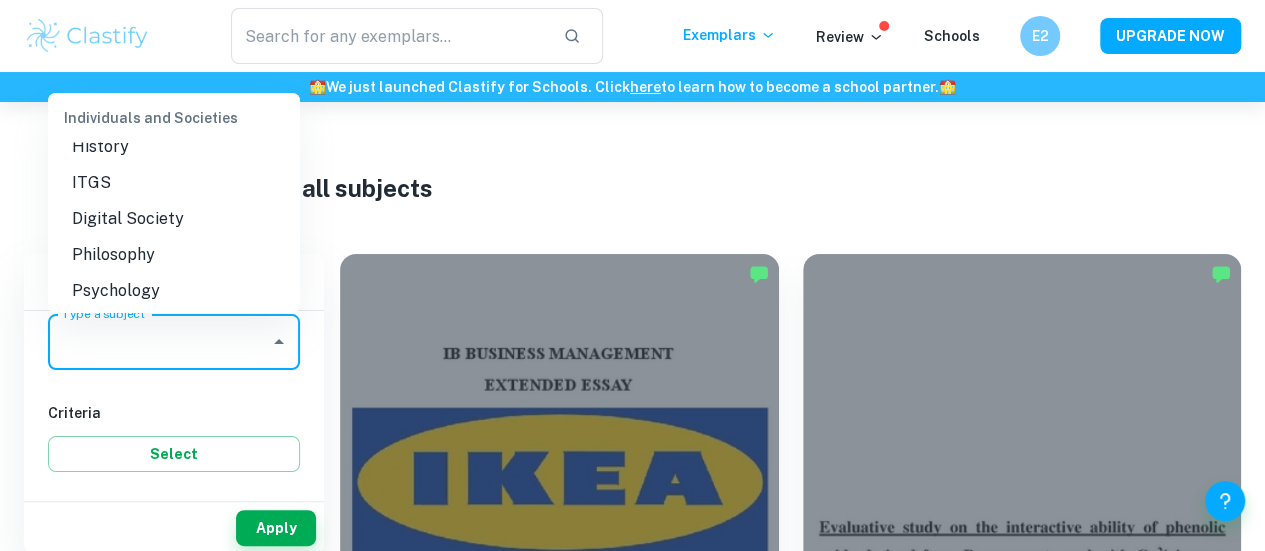 scroll, scrollTop: 2069, scrollLeft: 0, axis: vertical 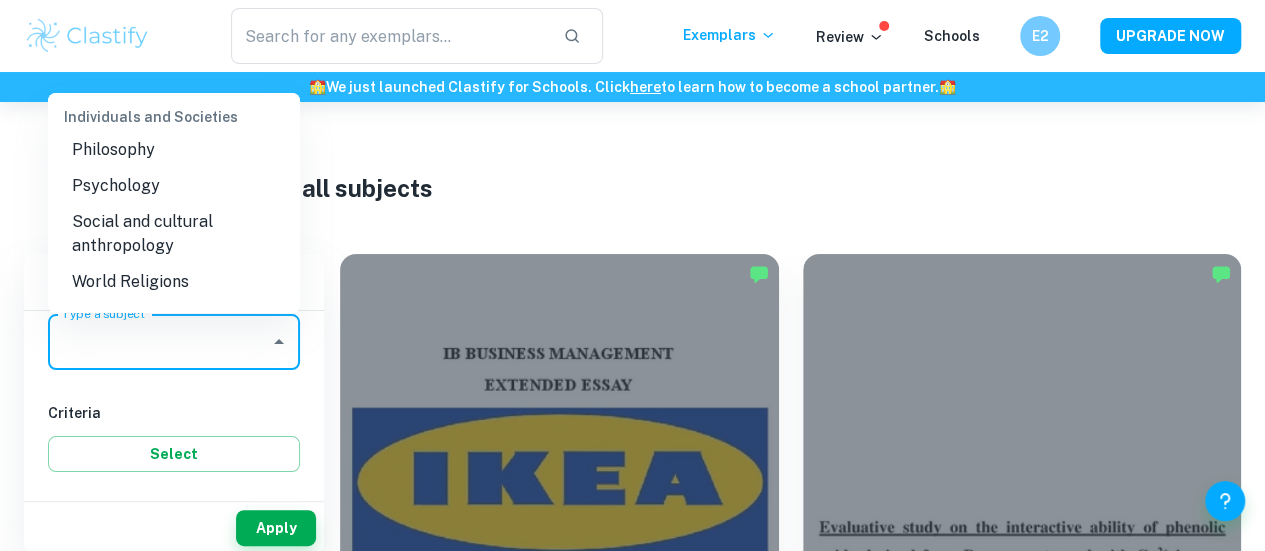 click on "Psychology" at bounding box center [174, 186] 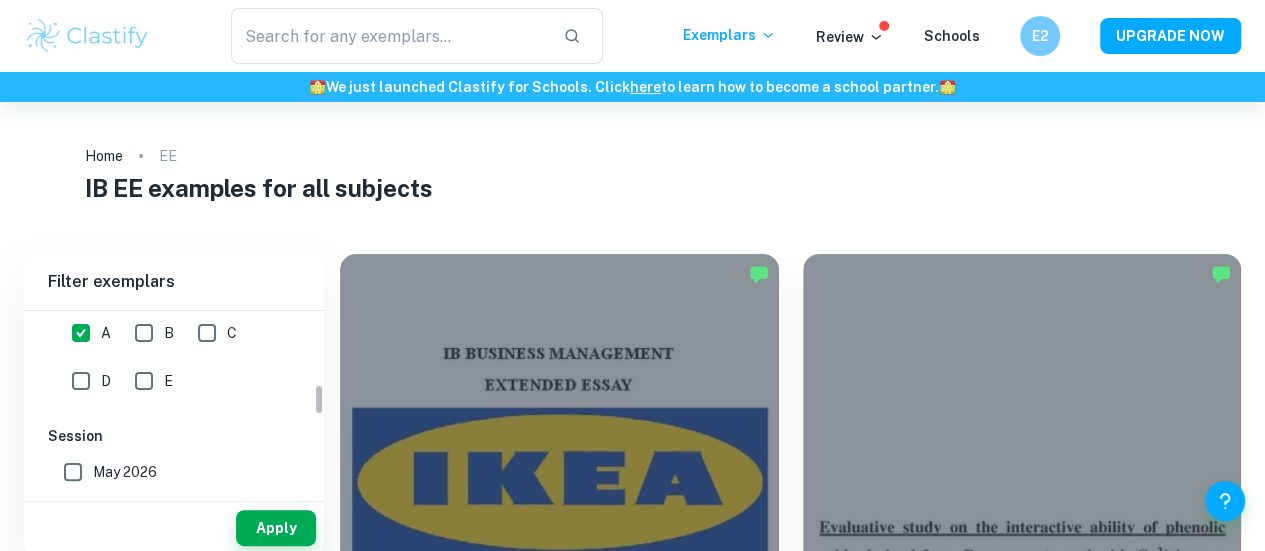scroll, scrollTop: 481, scrollLeft: 0, axis: vertical 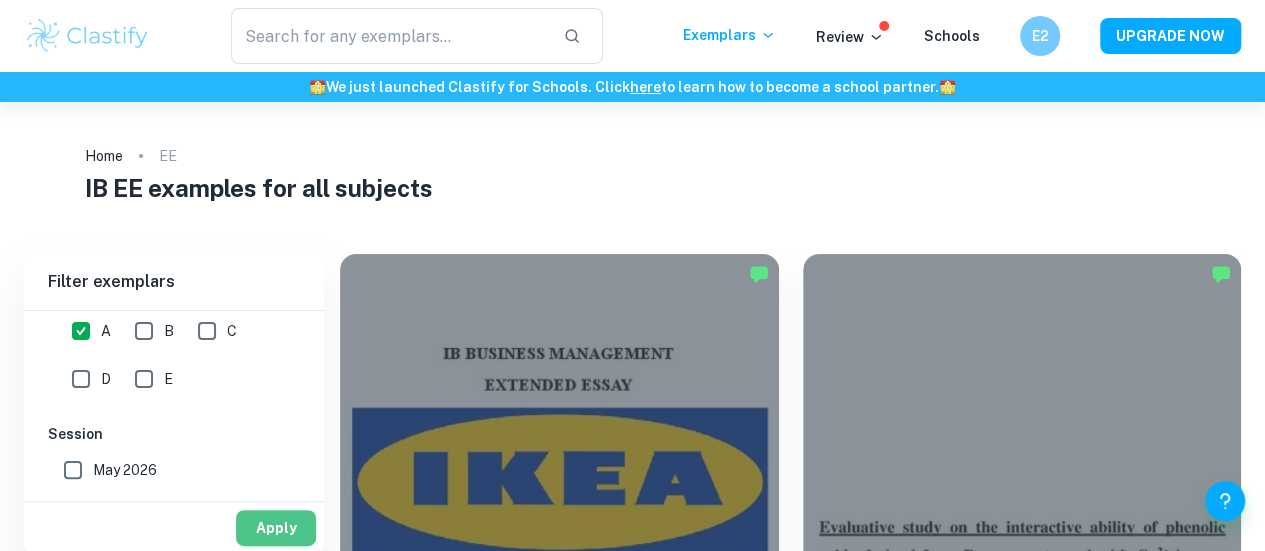 click on "Apply" at bounding box center [276, 528] 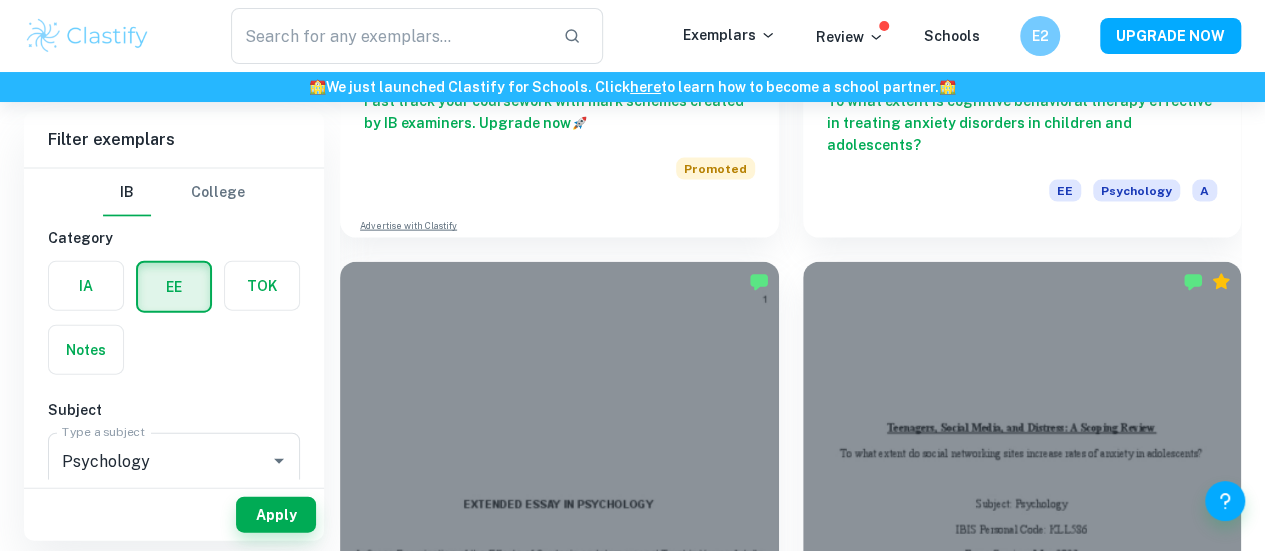 scroll, scrollTop: 2122, scrollLeft: 0, axis: vertical 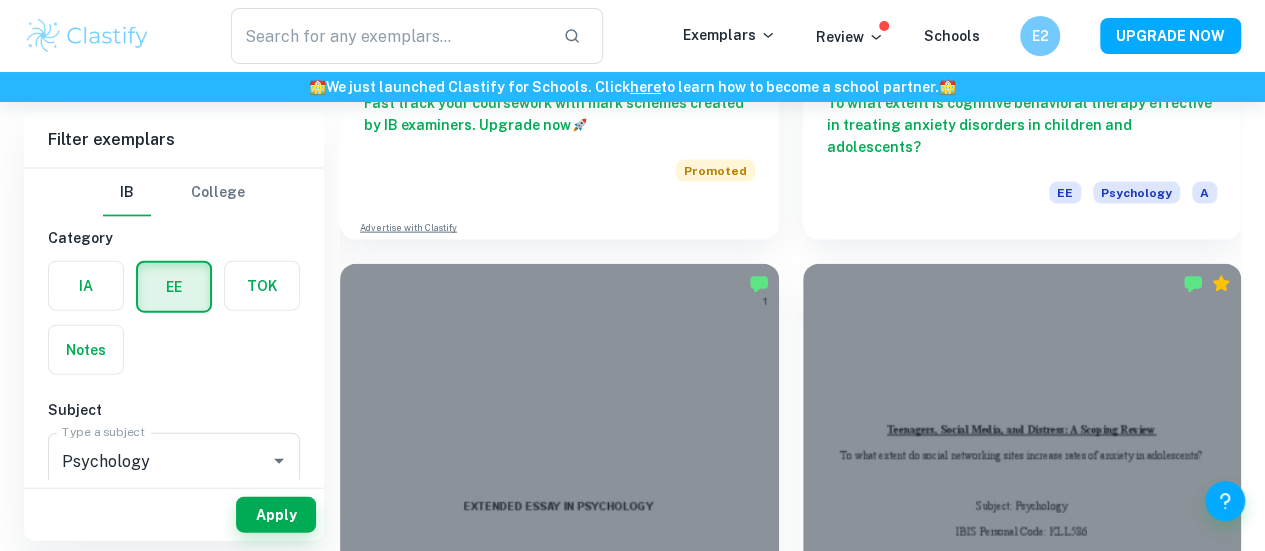 drag, startPoint x: 1096, startPoint y: 3, endPoint x: 716, endPoint y: 207, distance: 431.29572 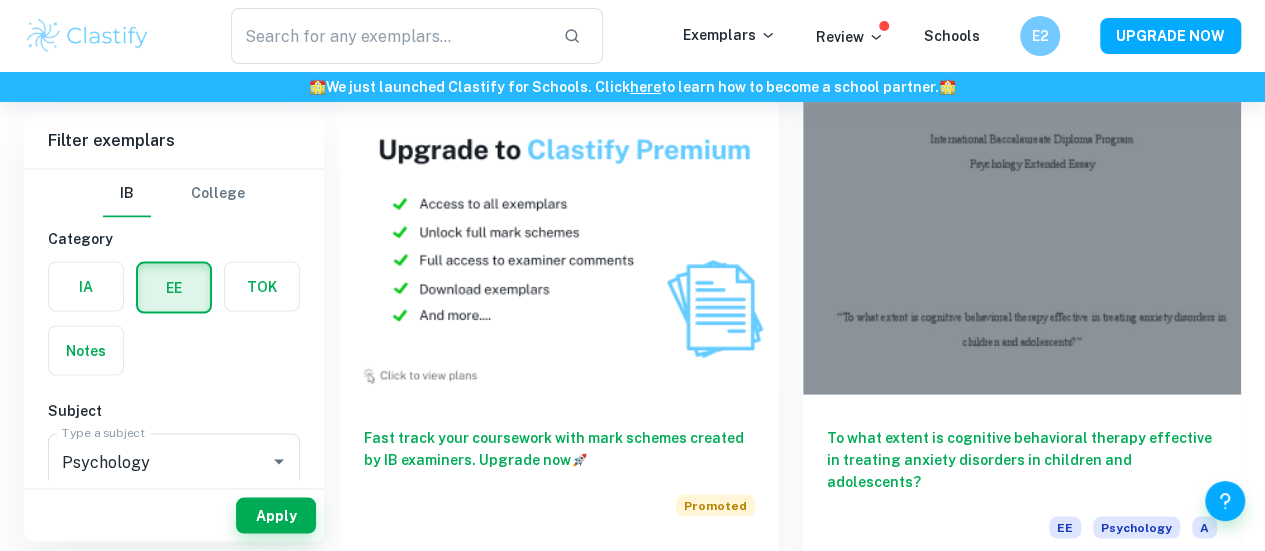 scroll, scrollTop: 1788, scrollLeft: 0, axis: vertical 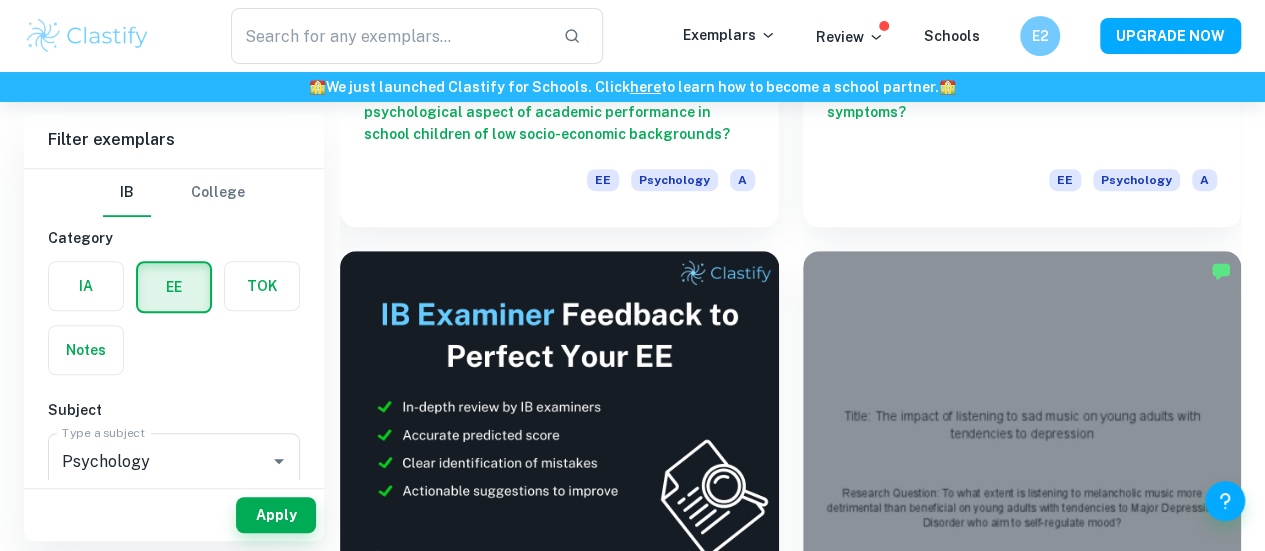 click at bounding box center (1022, 943) 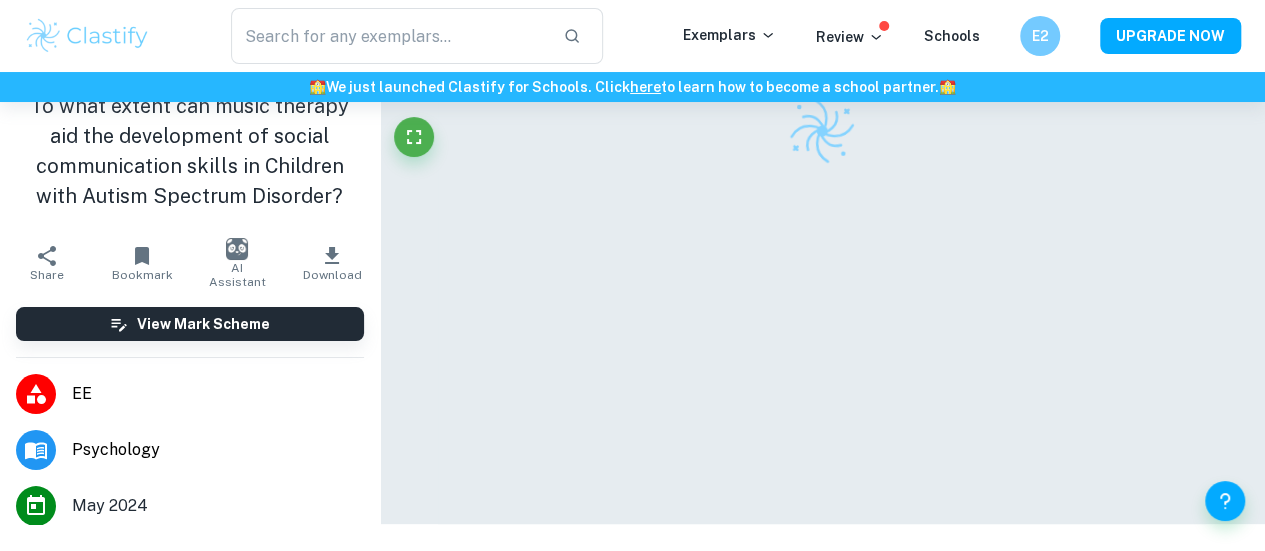 scroll, scrollTop: 102, scrollLeft: 0, axis: vertical 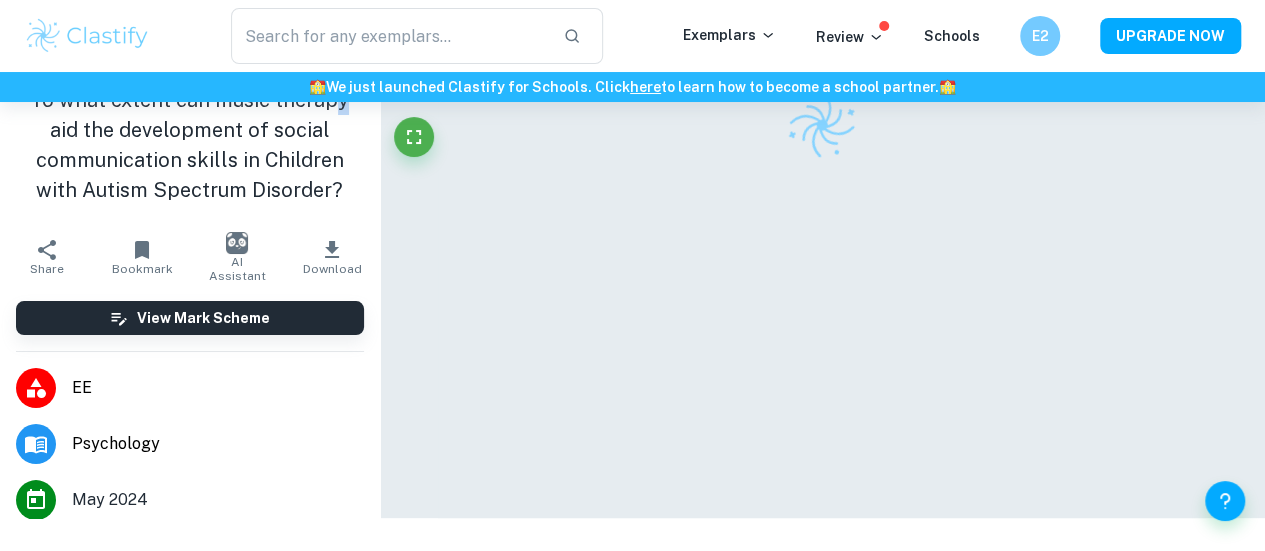 drag, startPoint x: 352, startPoint y: 145, endPoint x: 195, endPoint y: 145, distance: 157 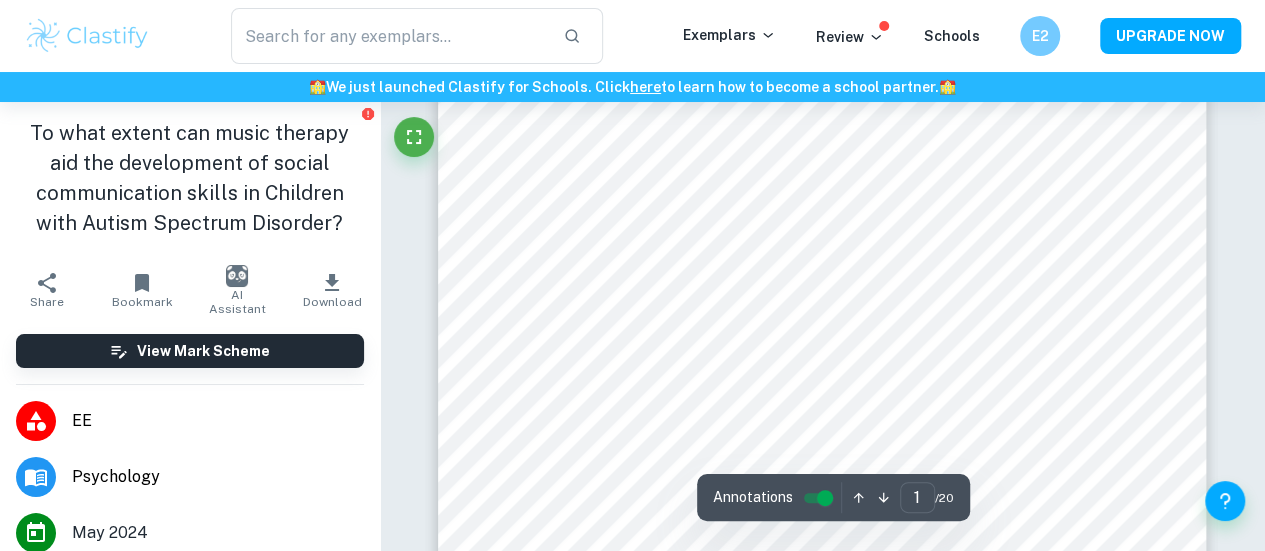 click on "Correct Criterion A The student outlines the topic of their study at the beginning of the essay, making its aim clear to the reader Comment The student outlines the topic of their study effectively at the beginning of the EE by providing a clear definition of Autism Spectrum Disorder (ASD) and describing the challenges in social communication. The student articulates the aim of the research by posing the question, "To what extent can music therapy aid the development of social communication skills in children with Autism Spectrum Disorder?" This approach establishes the focus of the essay and guides the reader on what to expect in the subsequent sections. Written by [FIRST] [LAST] Clai Correct Criterion A The essay clearly establishes how the posed research question is connected to the student’s knowledge and understanding of the topic Comment Written by [FIRST] [LAST] Clai Correct Criterion A Comment Written by [FIRST] [LAST] Clai Correct Criterion A Comment Written by [FIRST] [LAST] Clai Correct Criterion A Comment Written by [FIRST]" at bounding box center [823, 10955] 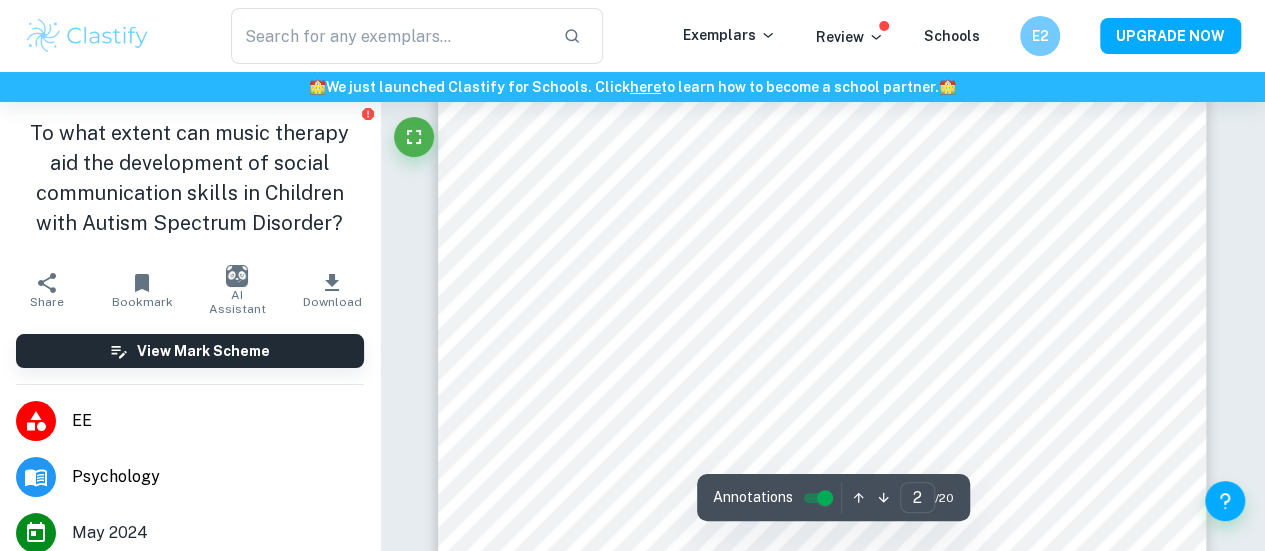 scroll, scrollTop: 1310, scrollLeft: 0, axis: vertical 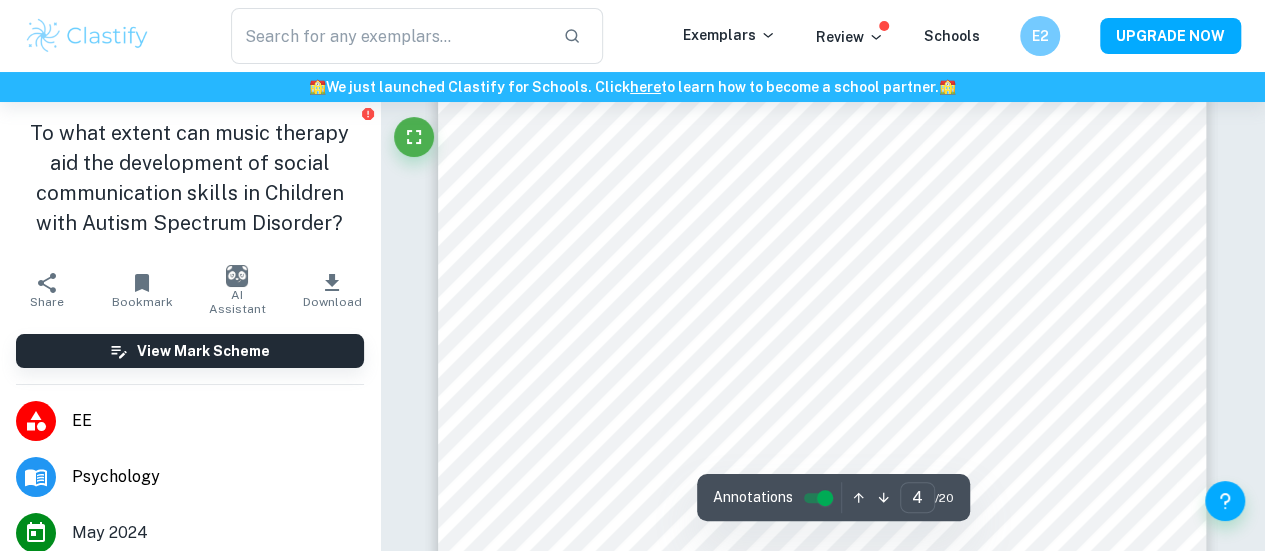 type on "3" 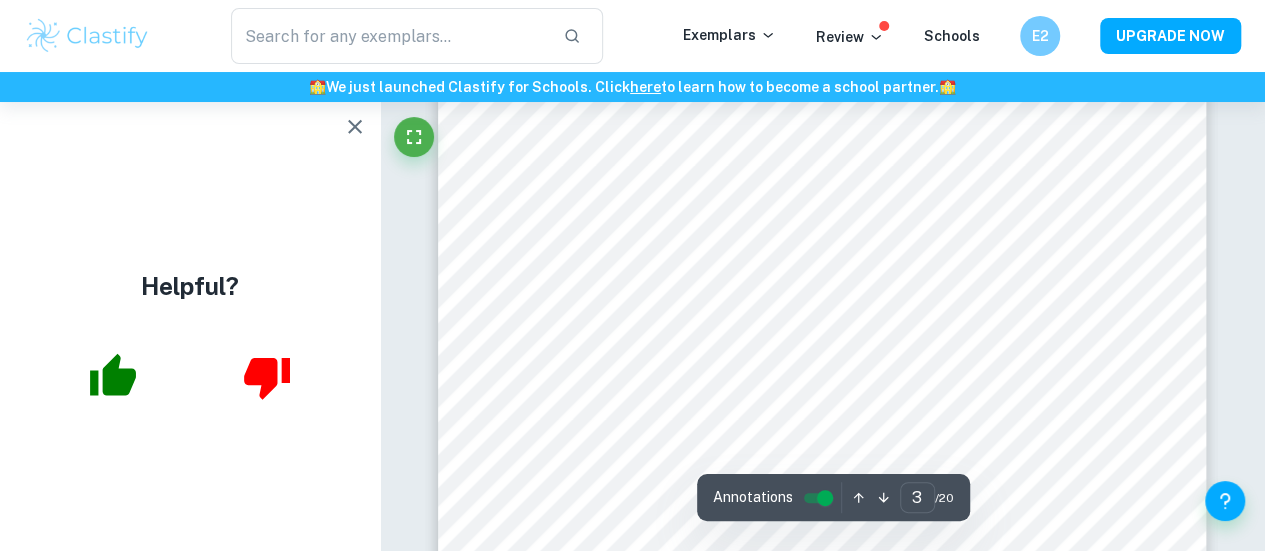 scroll, scrollTop: 2634, scrollLeft: 0, axis: vertical 